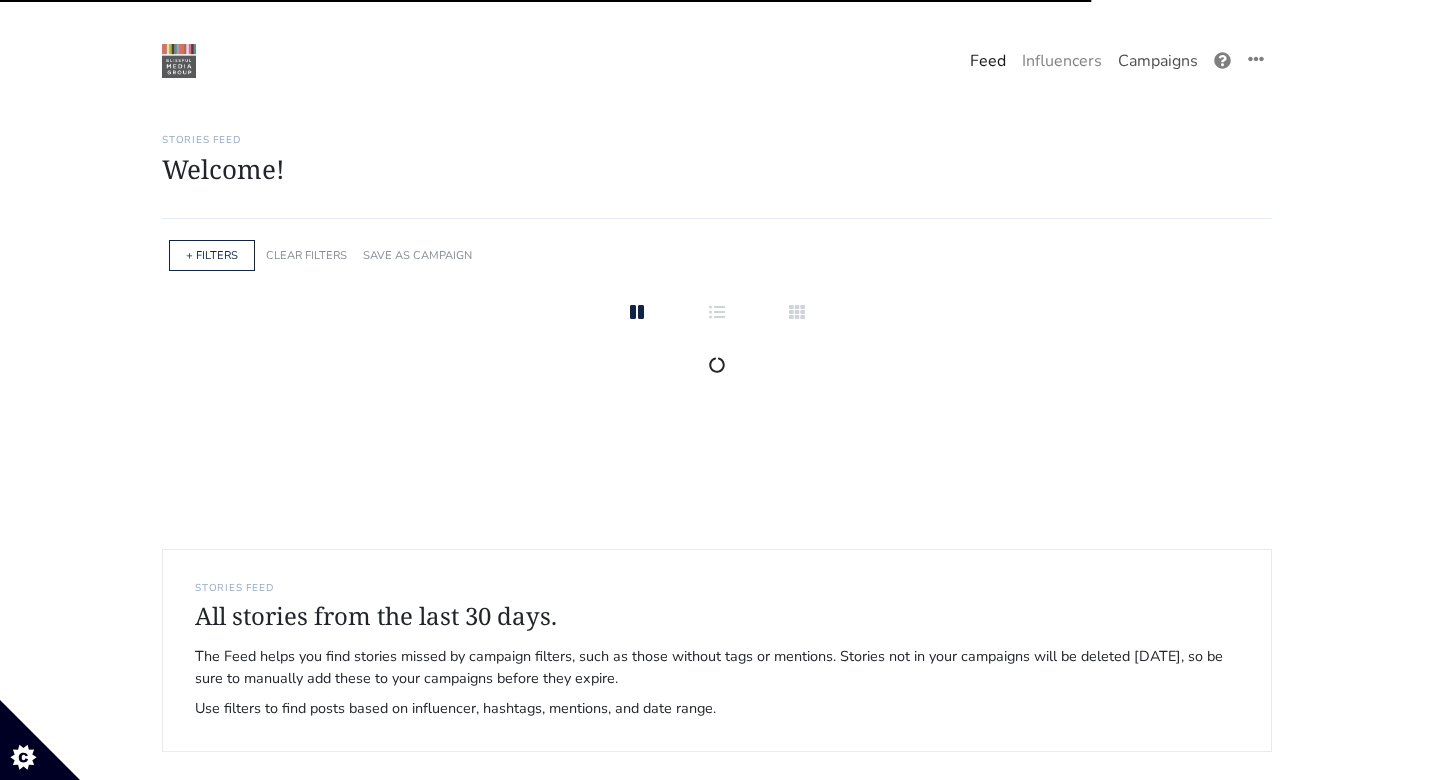 scroll, scrollTop: 0, scrollLeft: 0, axis: both 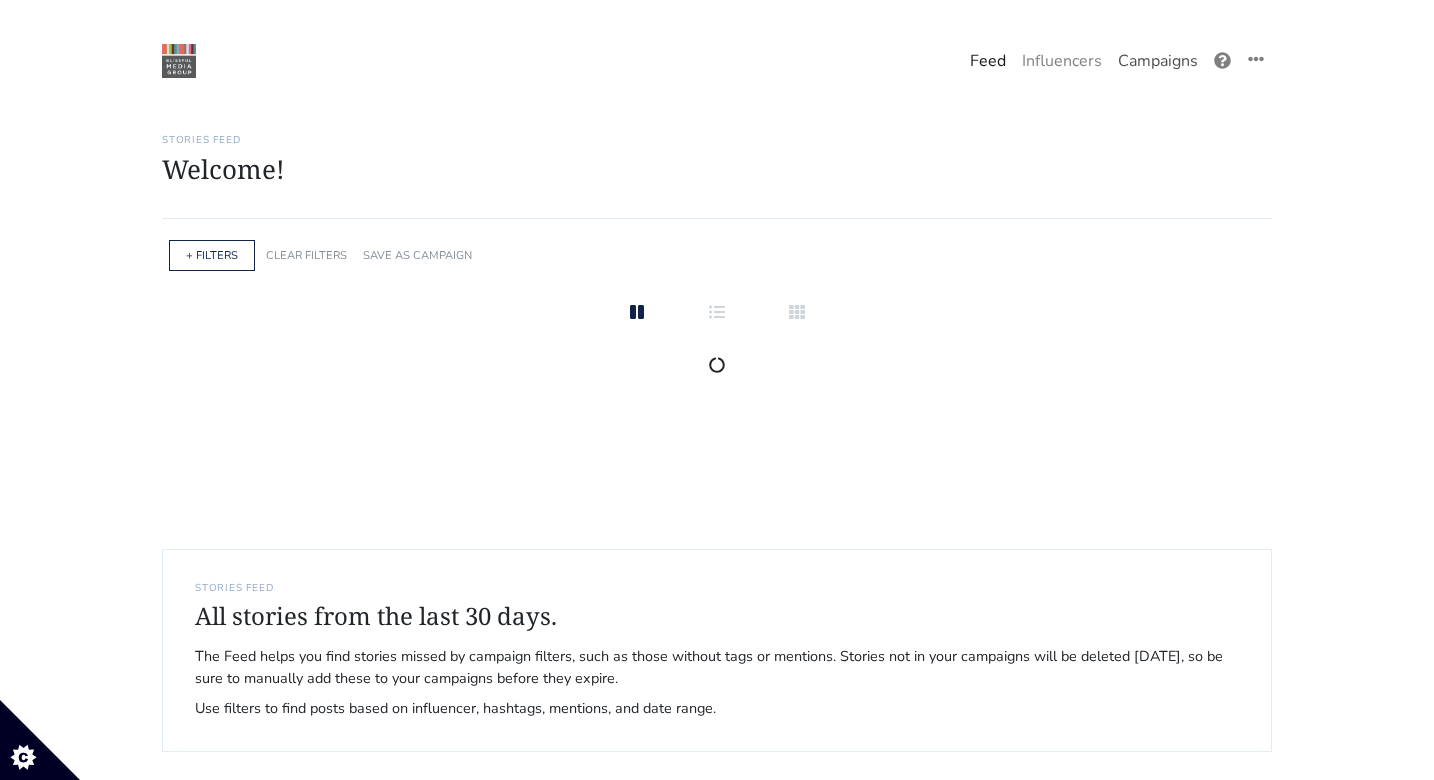 click on "Campaigns" at bounding box center [1158, 61] 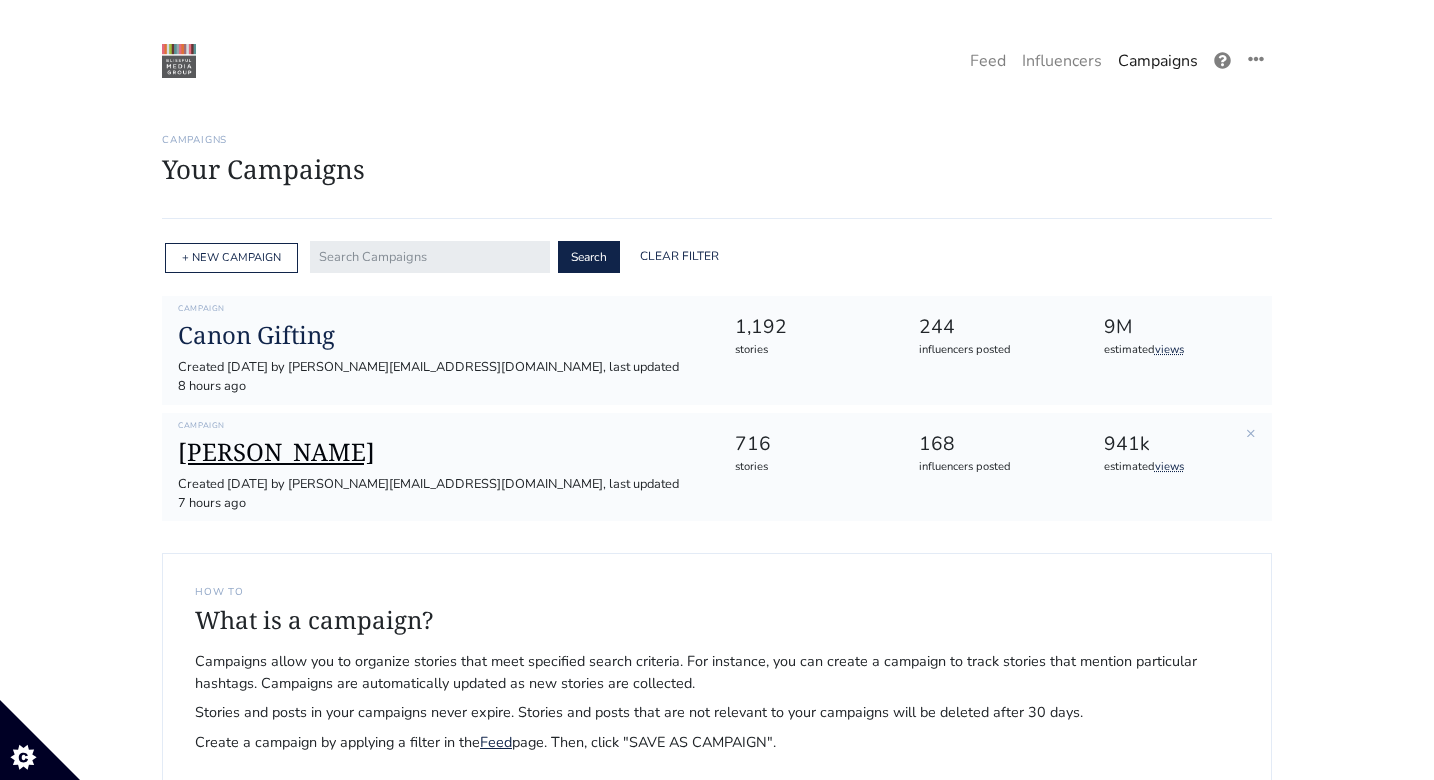 click on "[PERSON_NAME]" at bounding box center (440, 452) 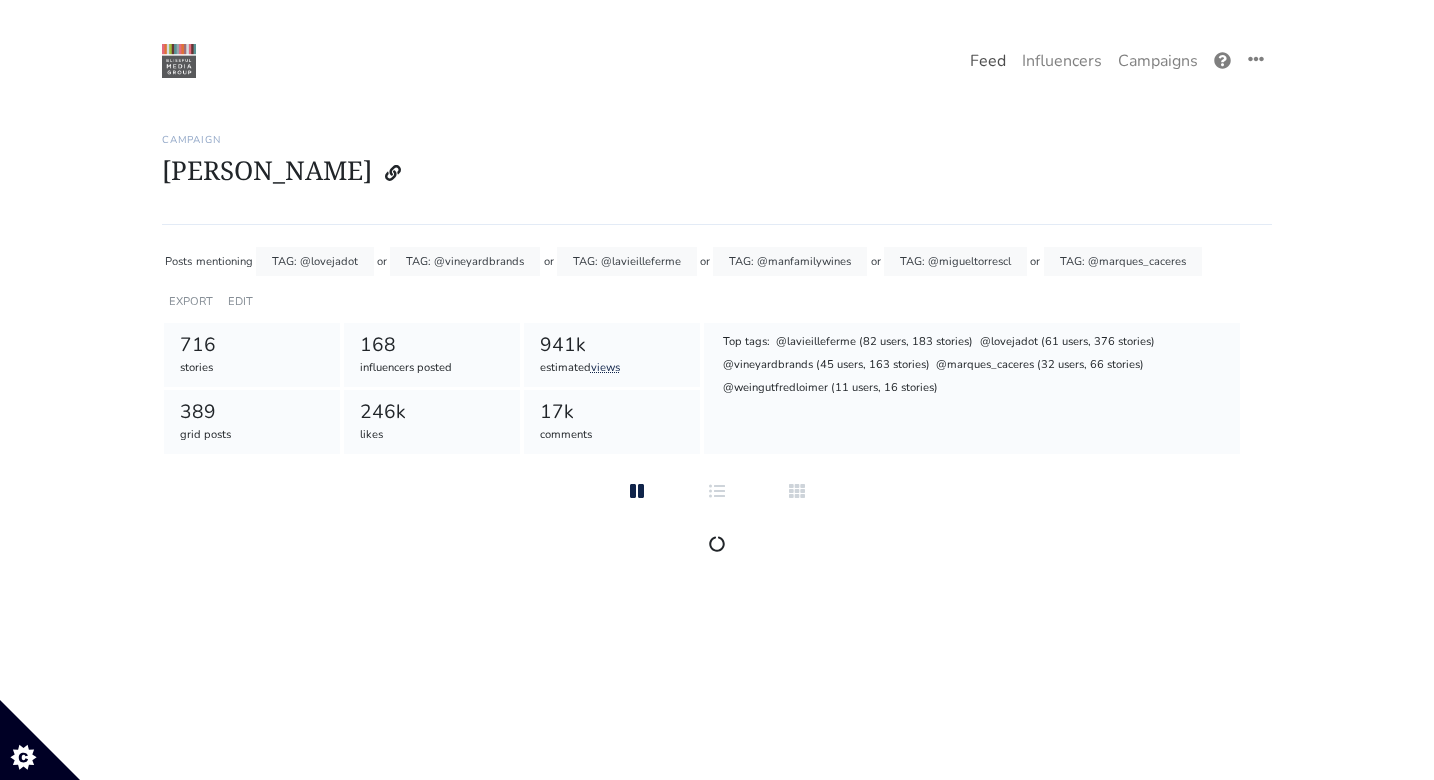 click on "Feed" at bounding box center (988, 61) 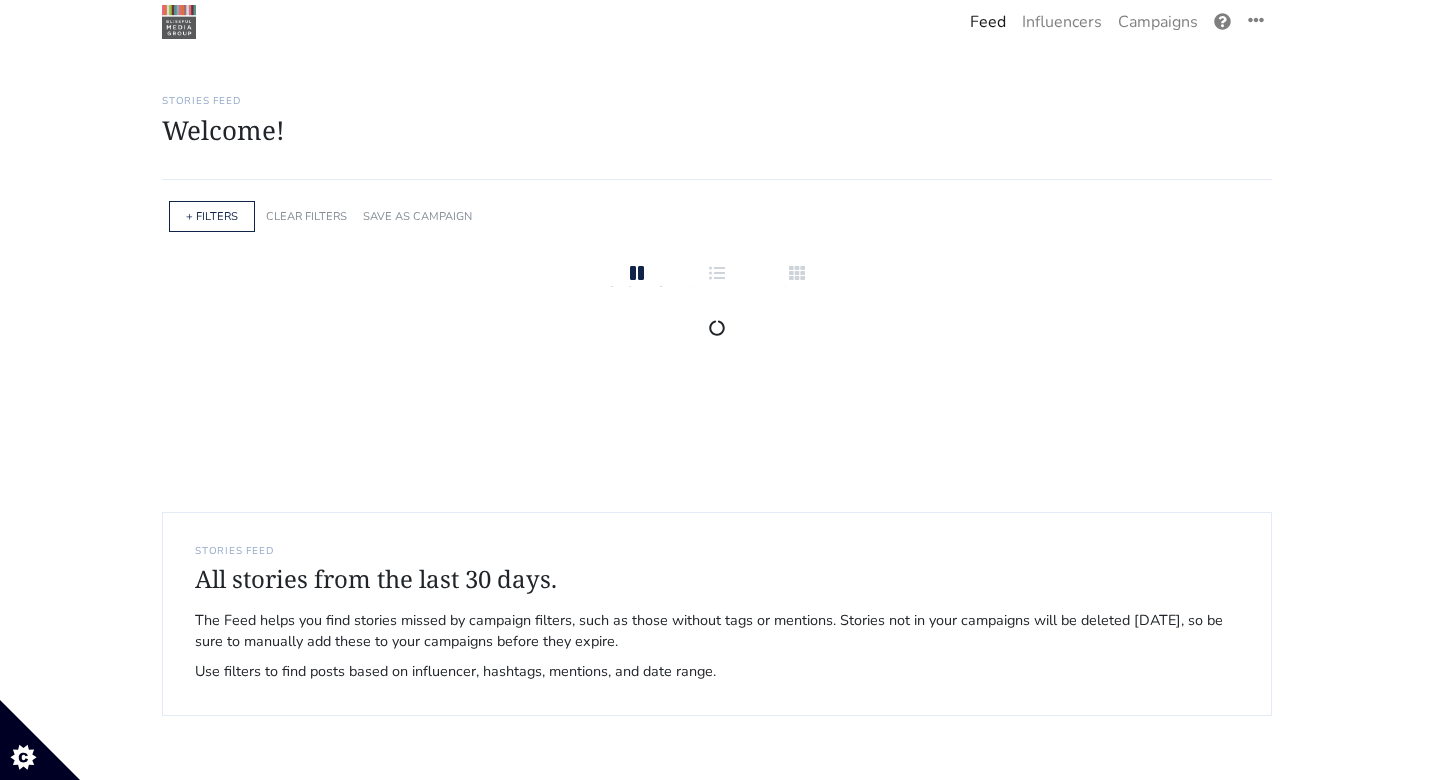 scroll, scrollTop: 0, scrollLeft: 0, axis: both 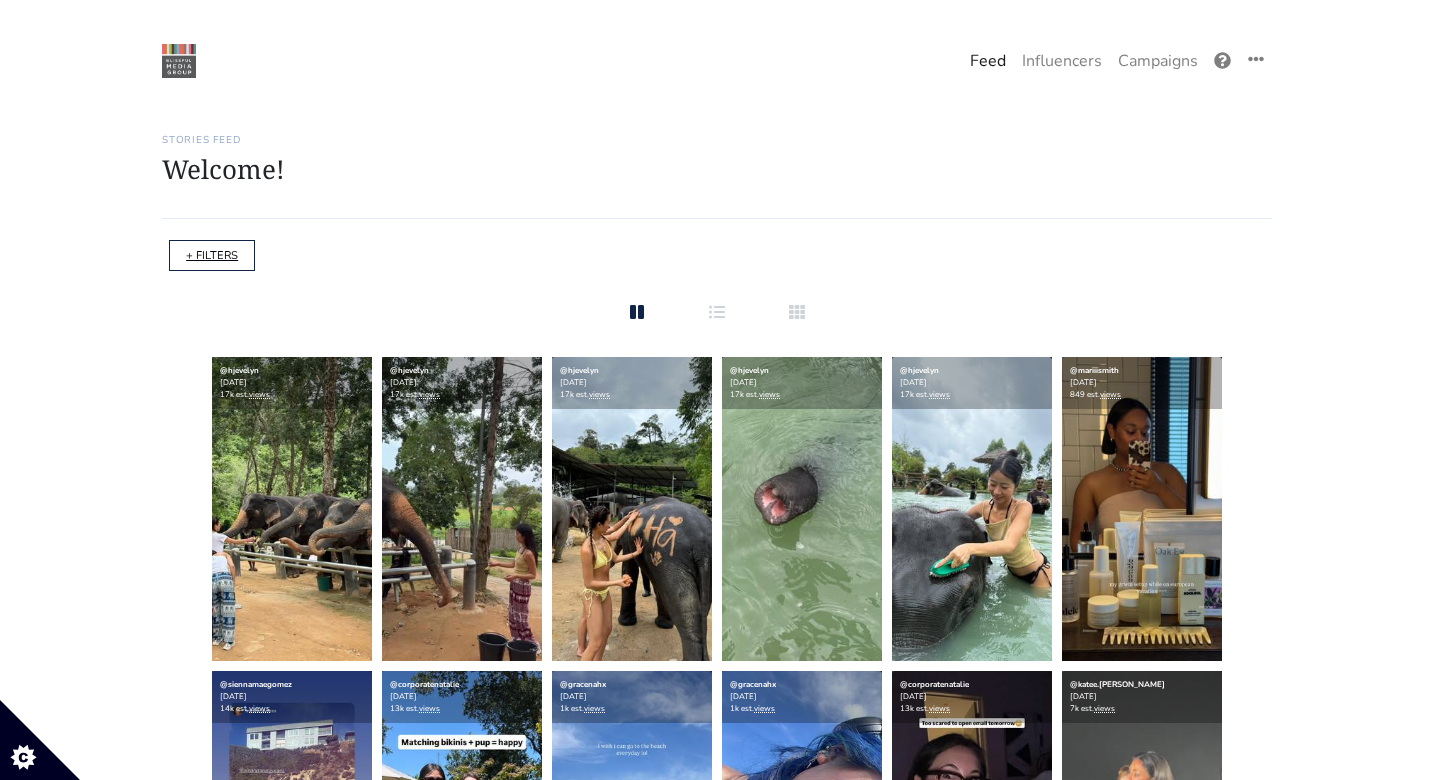 click on "+ FILTERS" at bounding box center (212, 255) 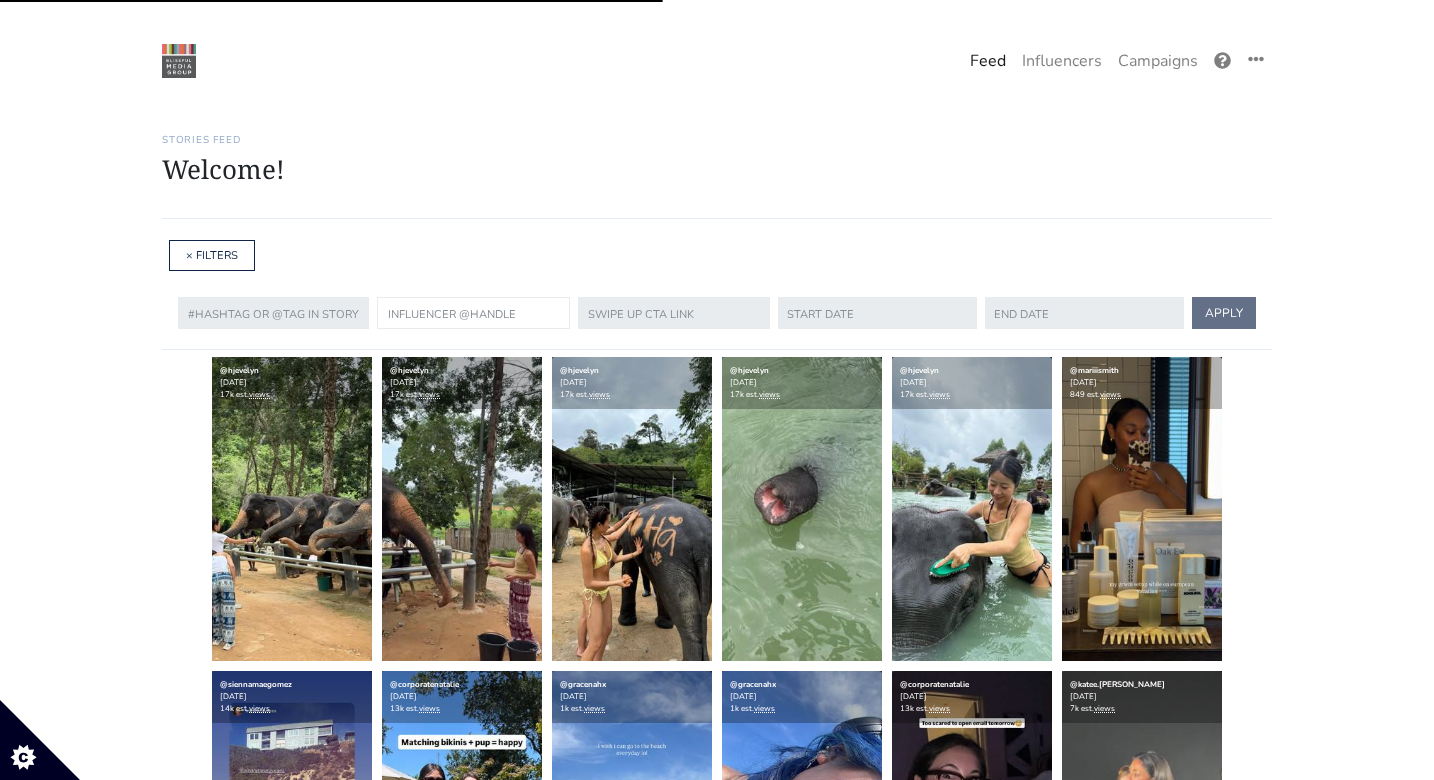 click at bounding box center [473, 313] 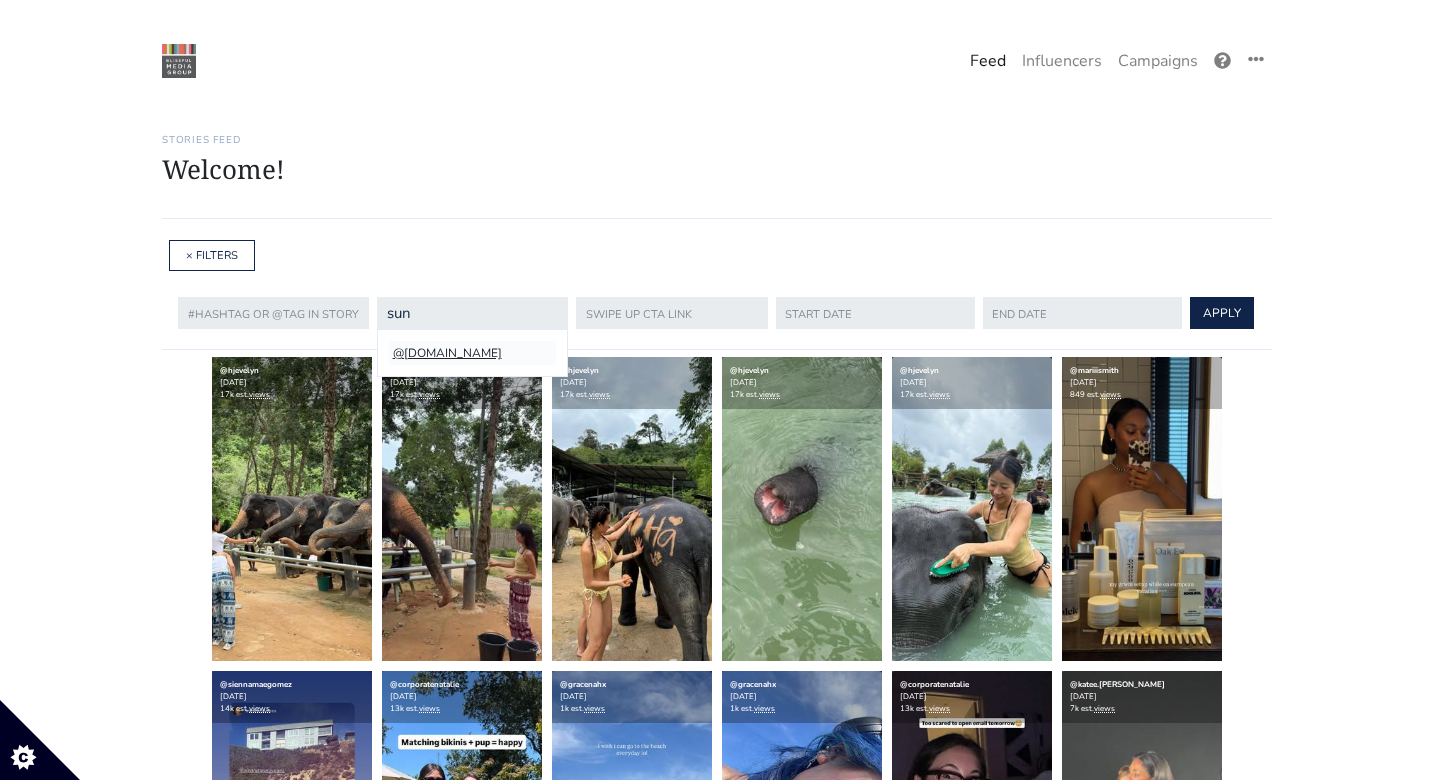 click on "@[DOMAIN_NAME]" at bounding box center (472, 353) 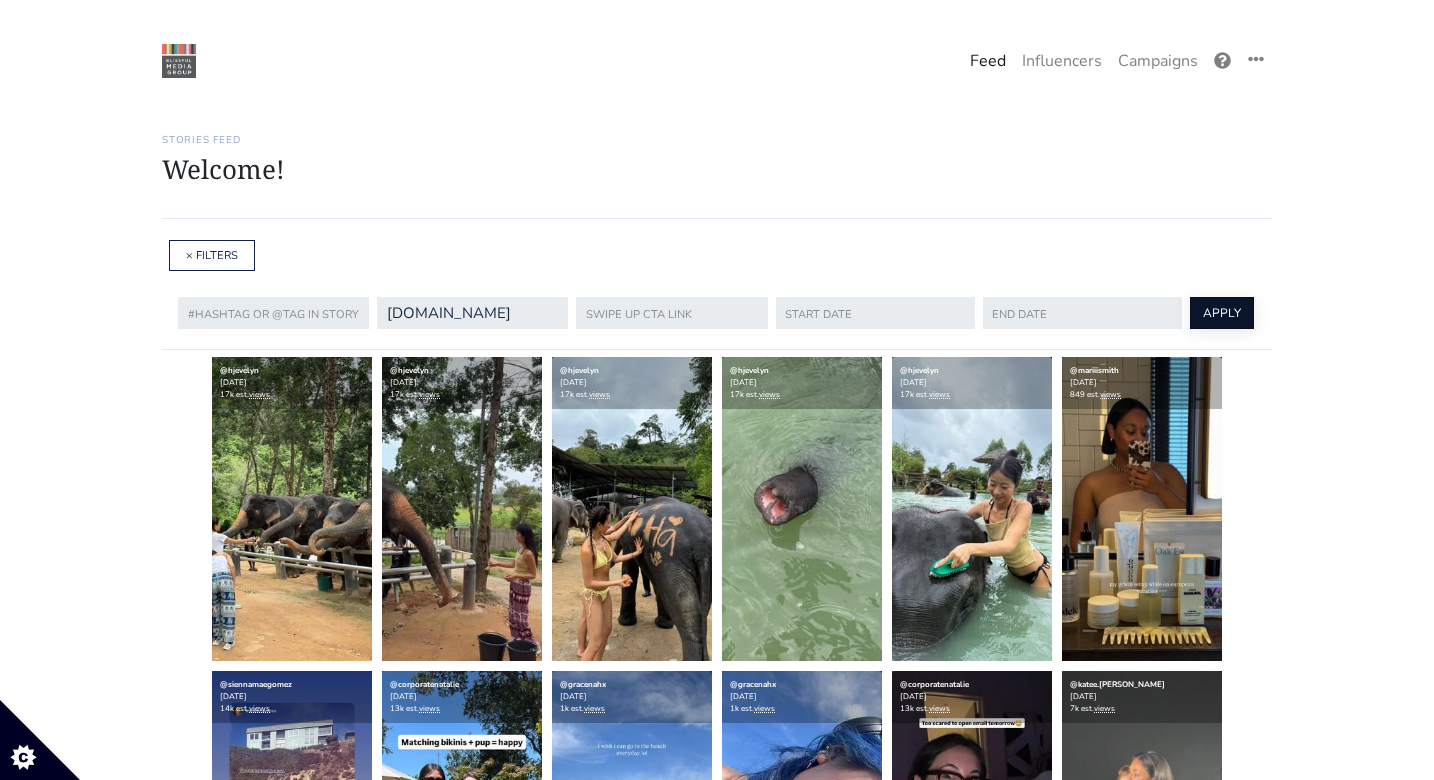 click on "APPLY" at bounding box center (1222, 313) 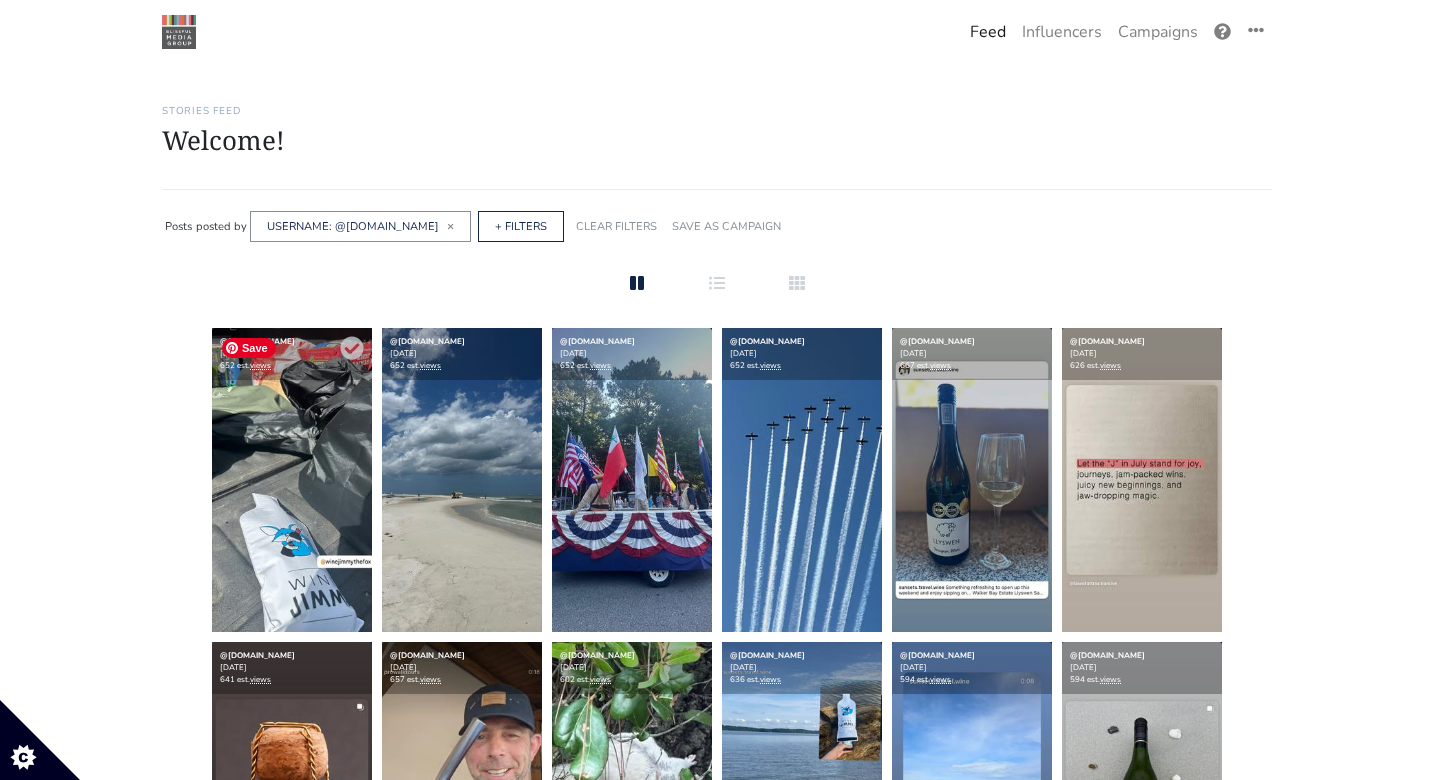 scroll, scrollTop: 0, scrollLeft: 0, axis: both 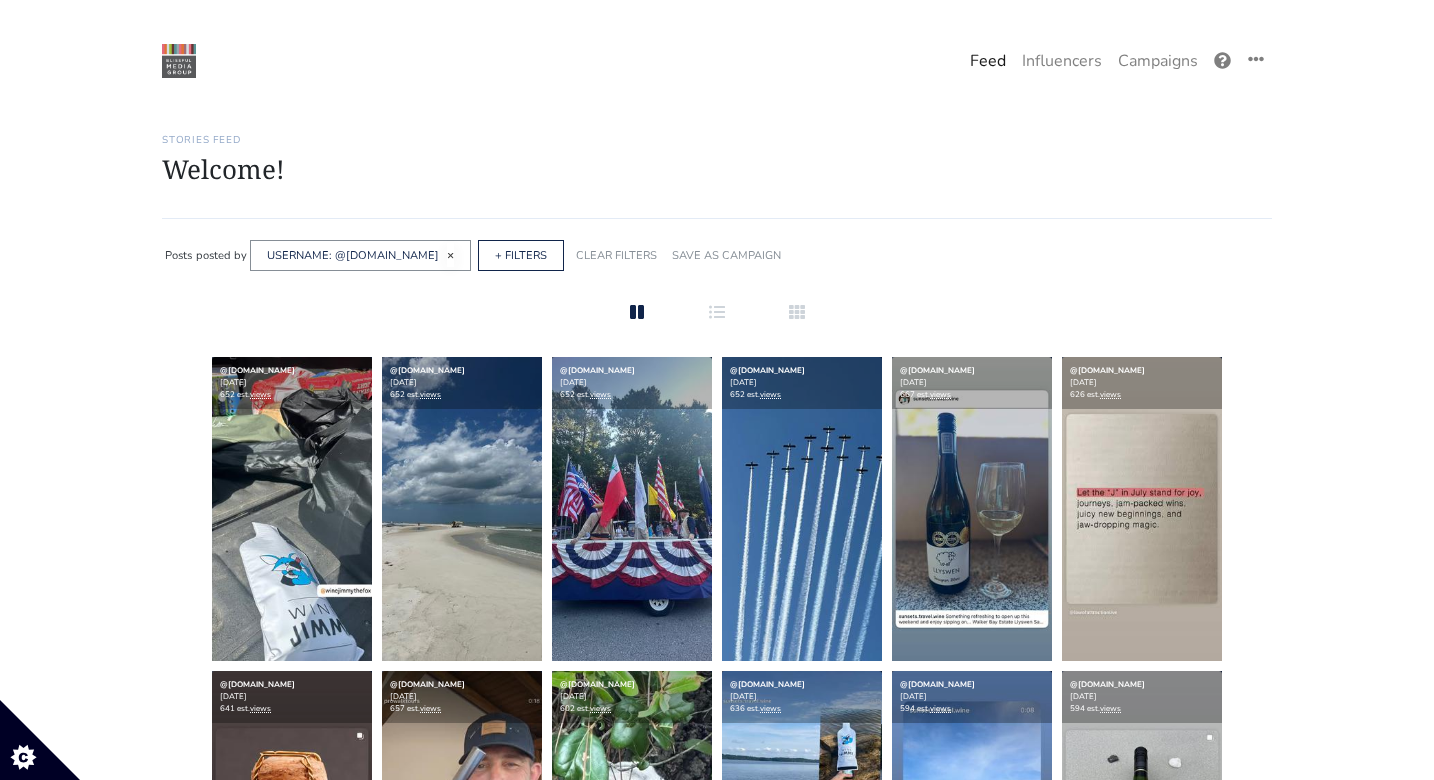 click on "×" at bounding box center [450, 255] 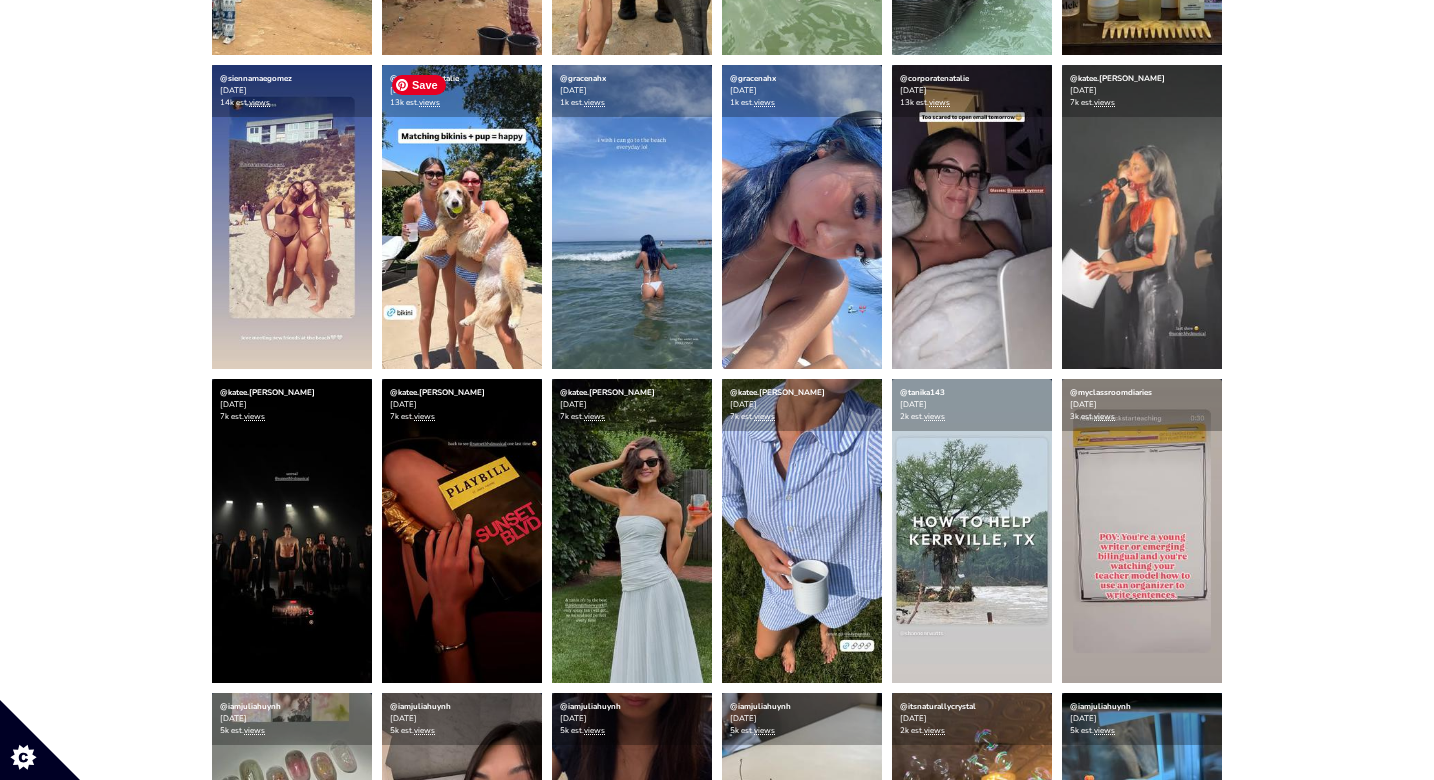 scroll, scrollTop: 642, scrollLeft: 0, axis: vertical 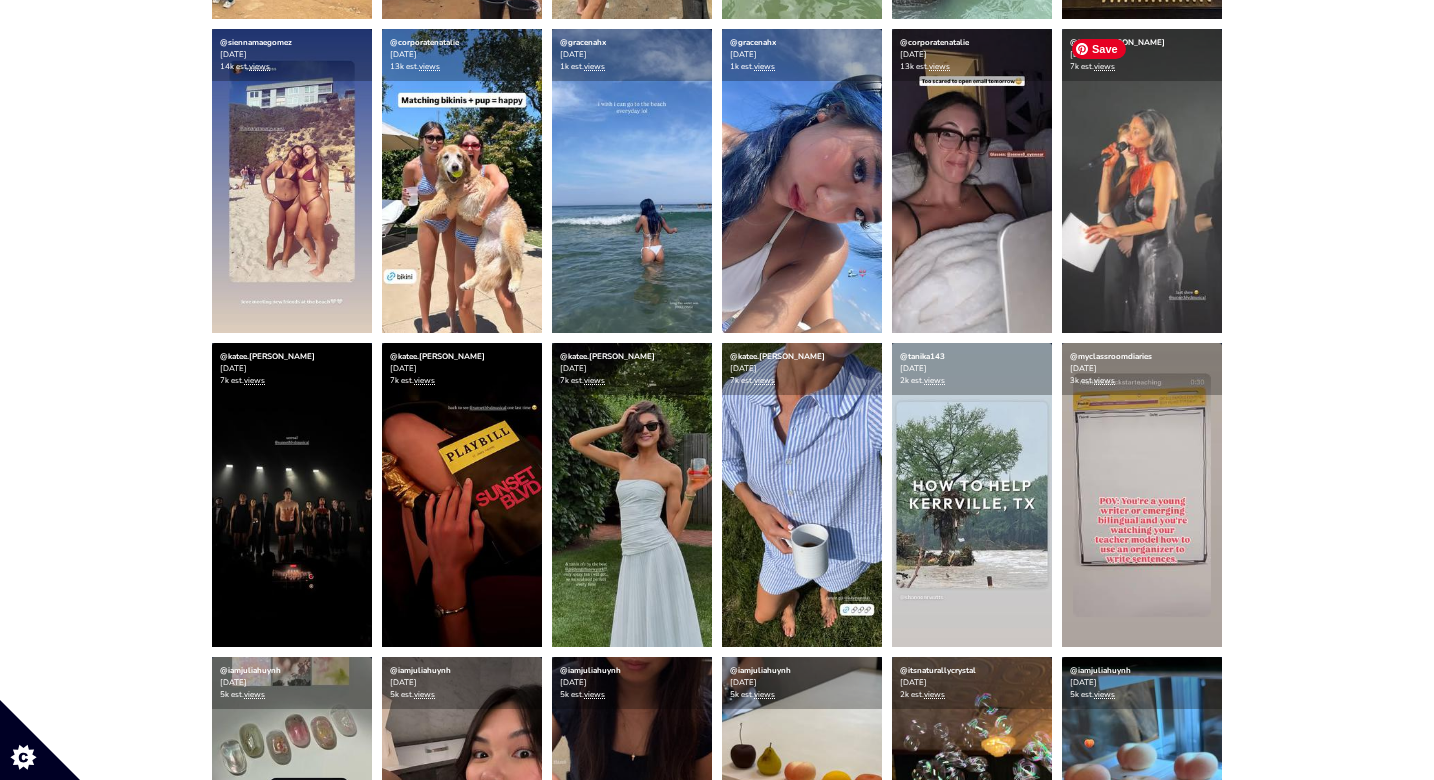 click on "Stories Feed
Welcome!
Get the most out of your [URL] account
Continue setting up your account »
0  of 4 steps complete
1
Upload influencers you're working with
Copy and paste a list of influencer handles or profile links into your account
Never miss a story
Stories in your account within 12 hours" at bounding box center (717, 1326) 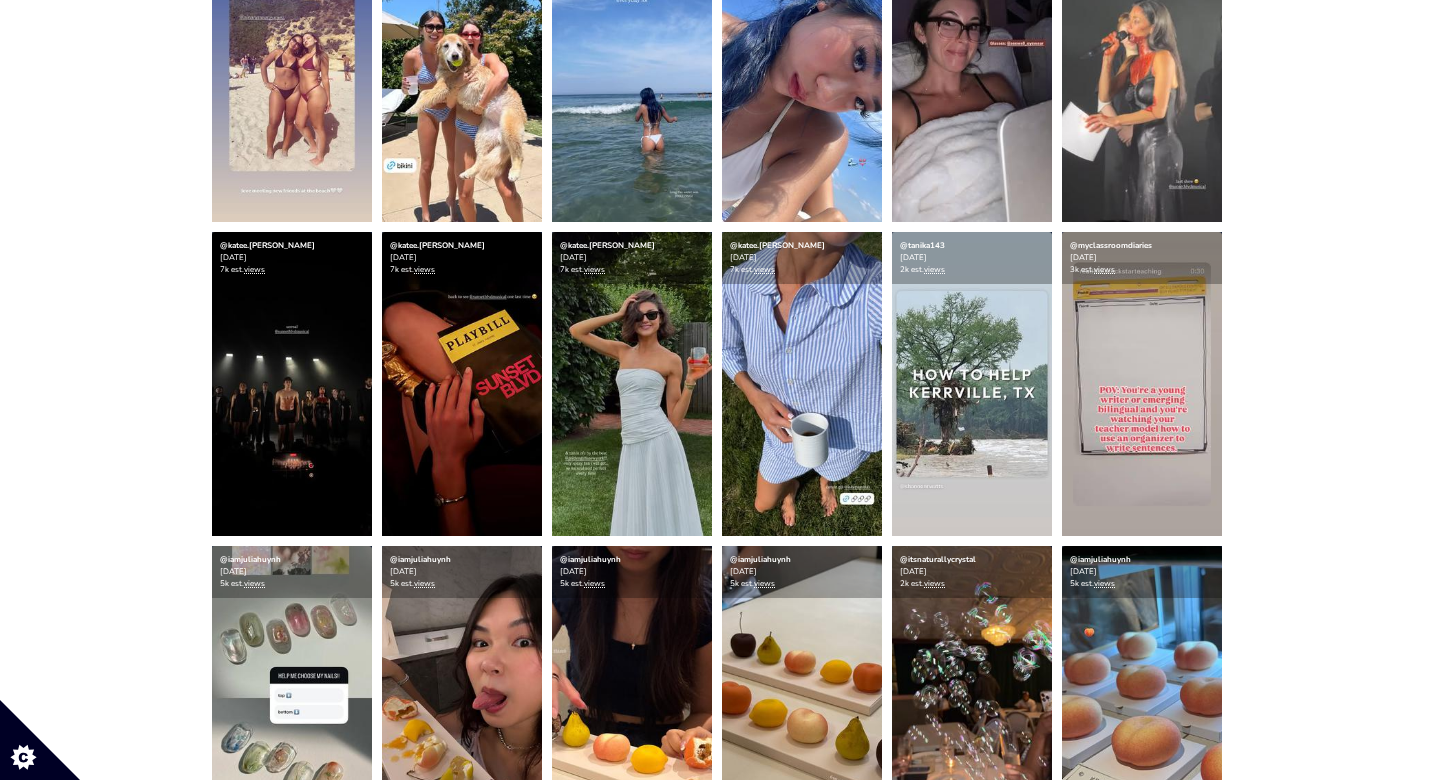 scroll, scrollTop: 751, scrollLeft: 0, axis: vertical 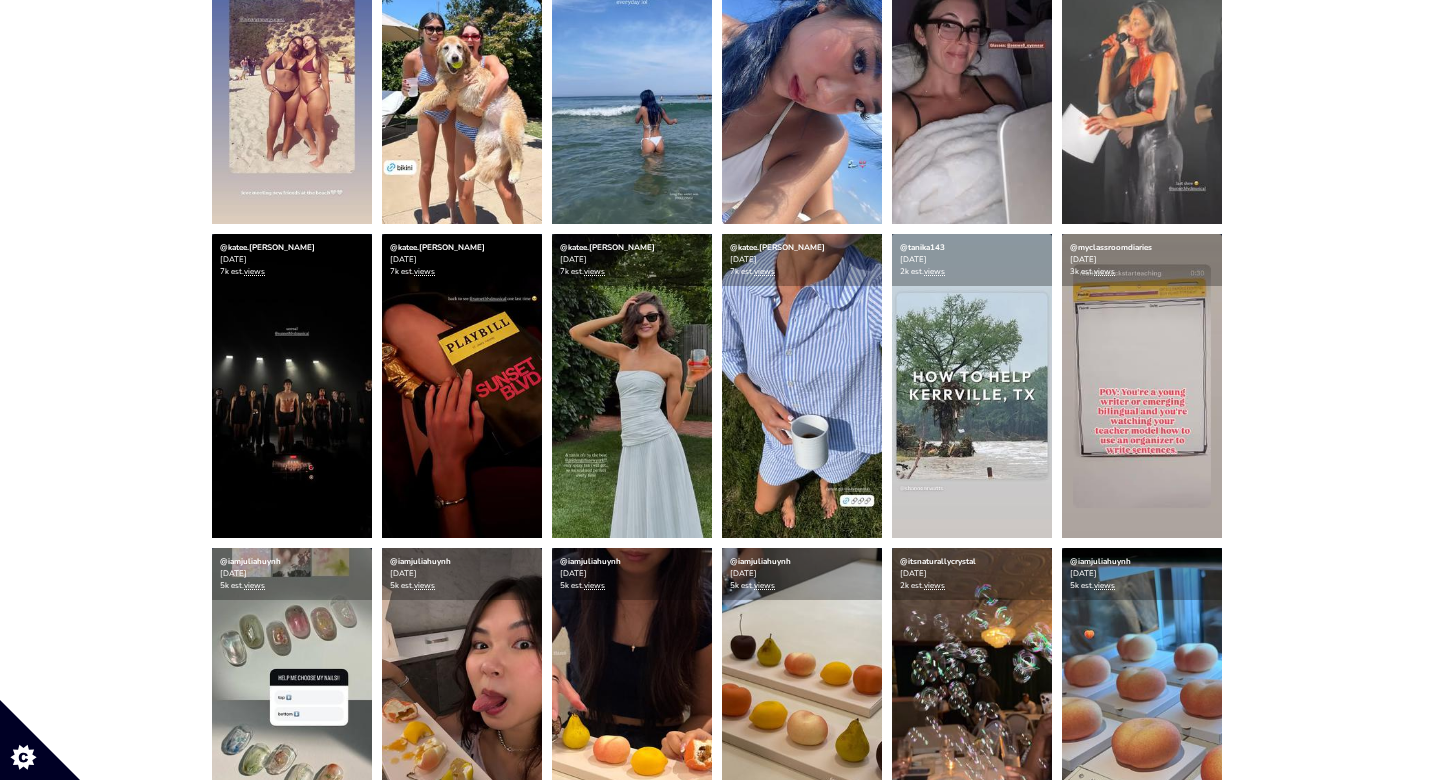 click on "@hjevelyn
[DATE]
17k
est.
views
@hjevelyn
[DATE]
17k
est.
views
@hjevelyn
[DATE]
17k
est.
views
@hjevelyn
[DATE]
views" at bounding box center [717, 1207] 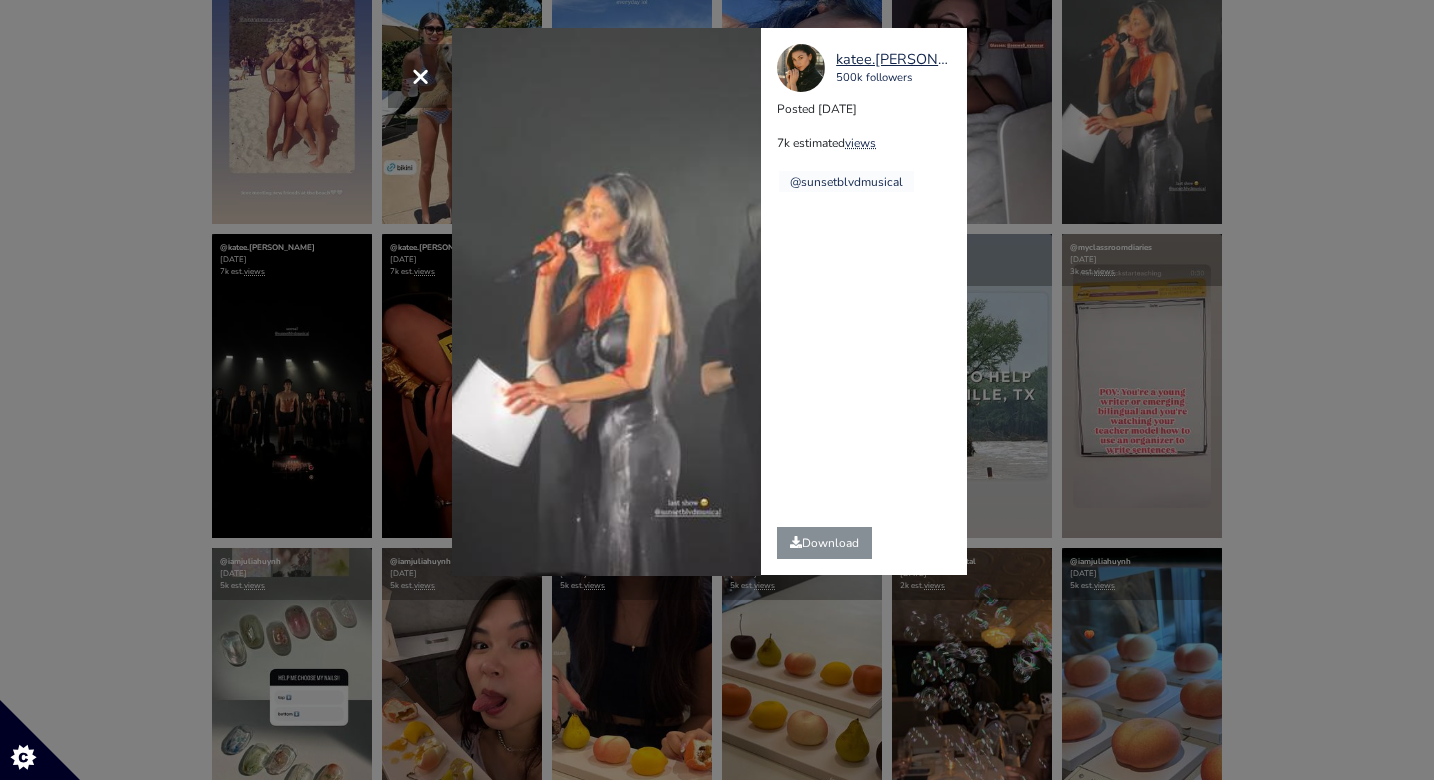 click on "×
Your browser does not support HTML5 video.
katee.[PERSON_NAME]
500k followers
Posted [DATE]
7k
estimated
views" at bounding box center [717, 390] 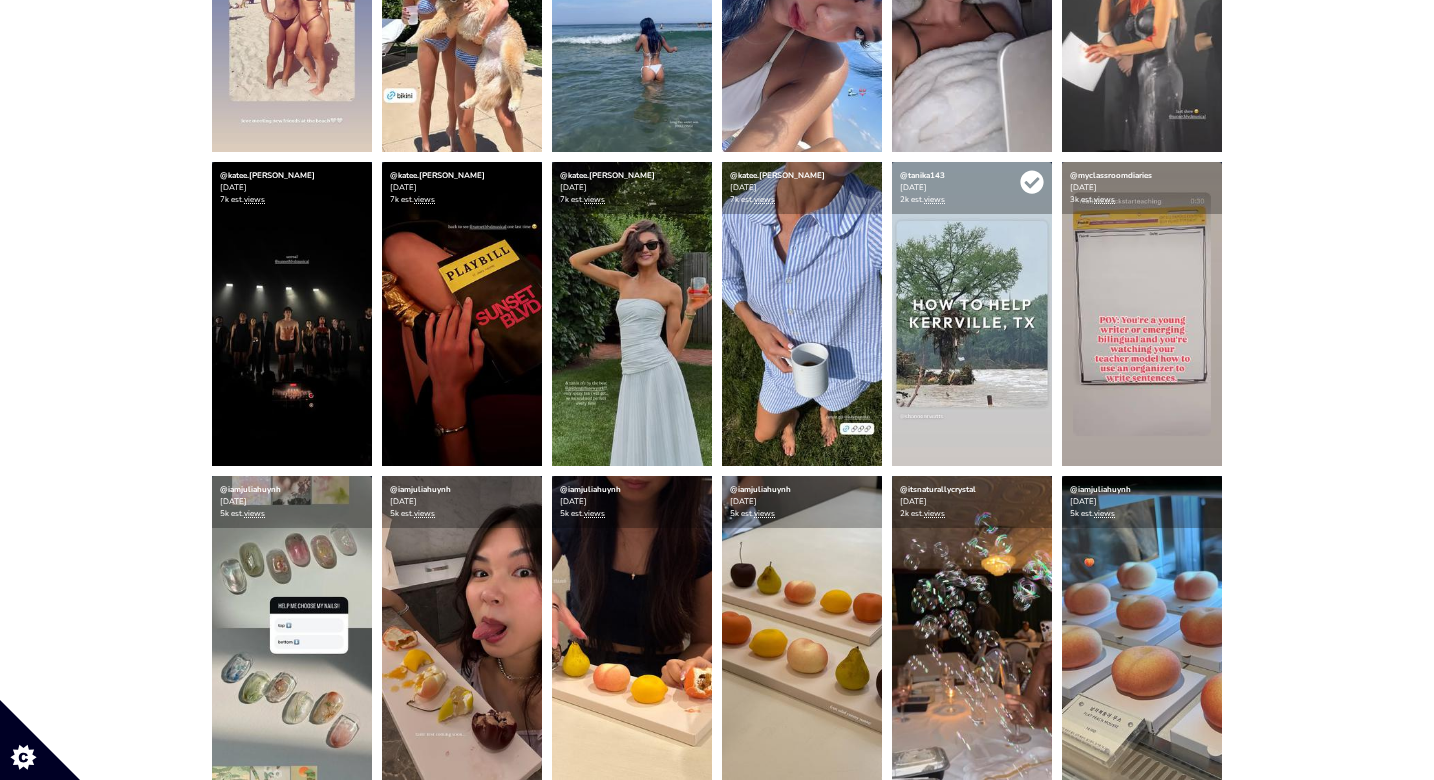 scroll, scrollTop: 831, scrollLeft: 0, axis: vertical 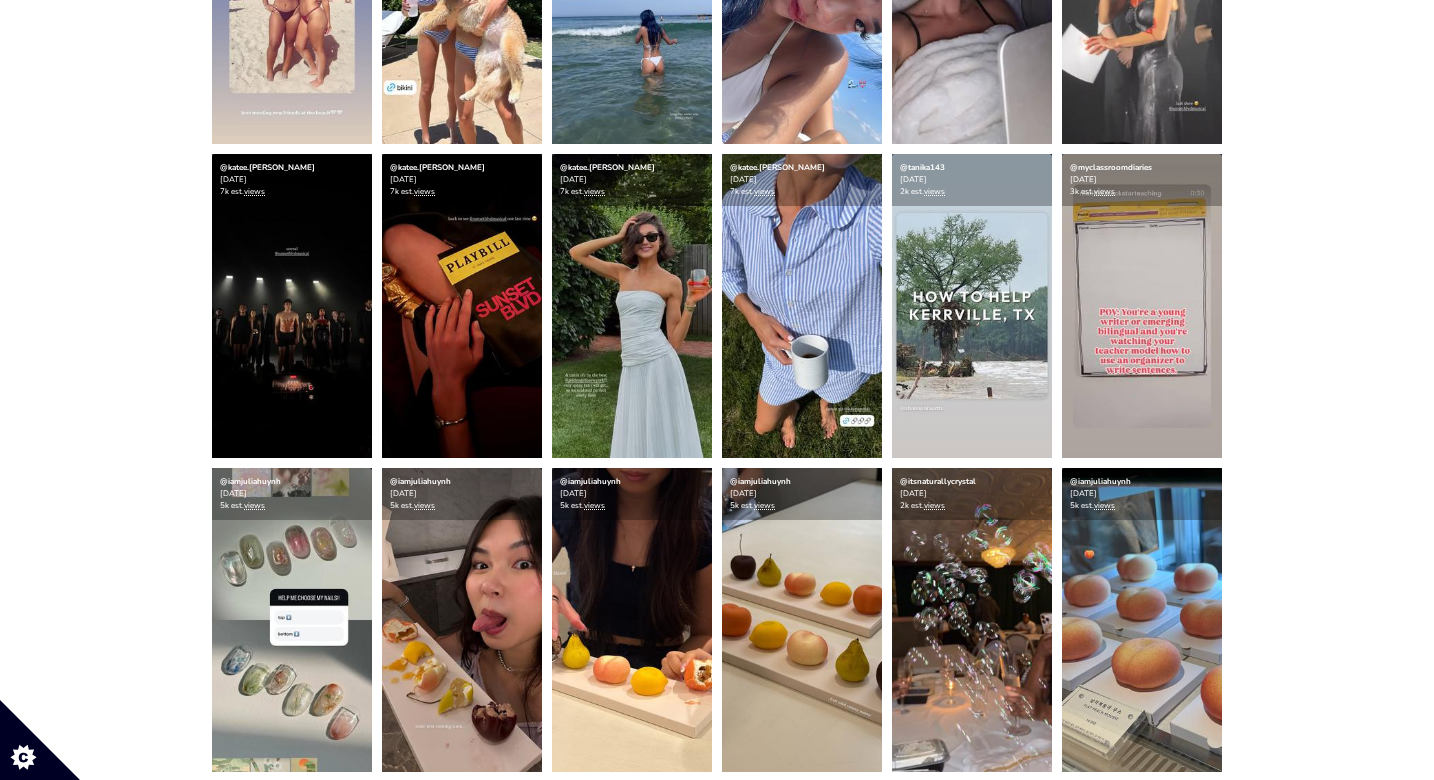 click at bounding box center (1142, -8) 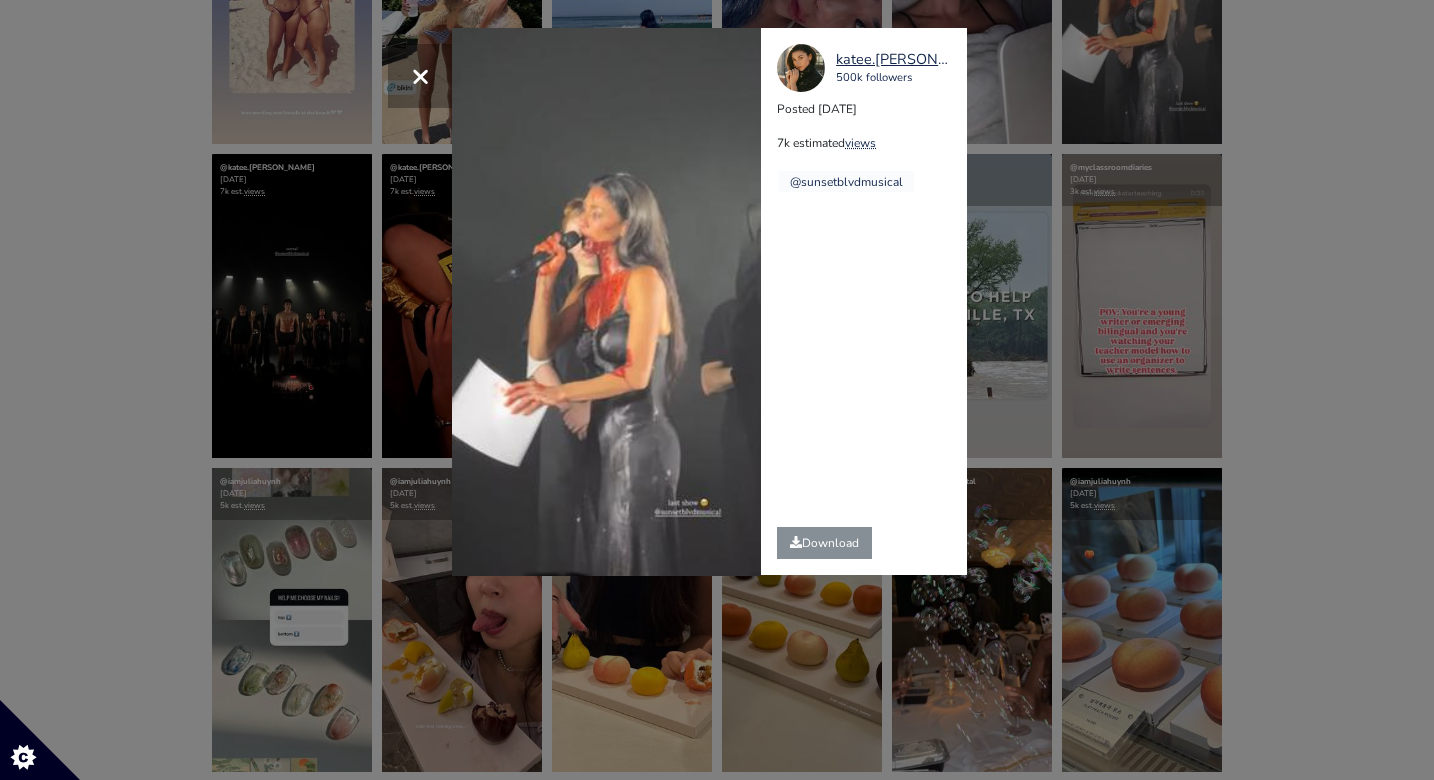 click on "×
Your browser does not support HTML5 video.
katee.[PERSON_NAME]
500k followers
Posted [DATE]
7k
estimated
views" at bounding box center (717, 390) 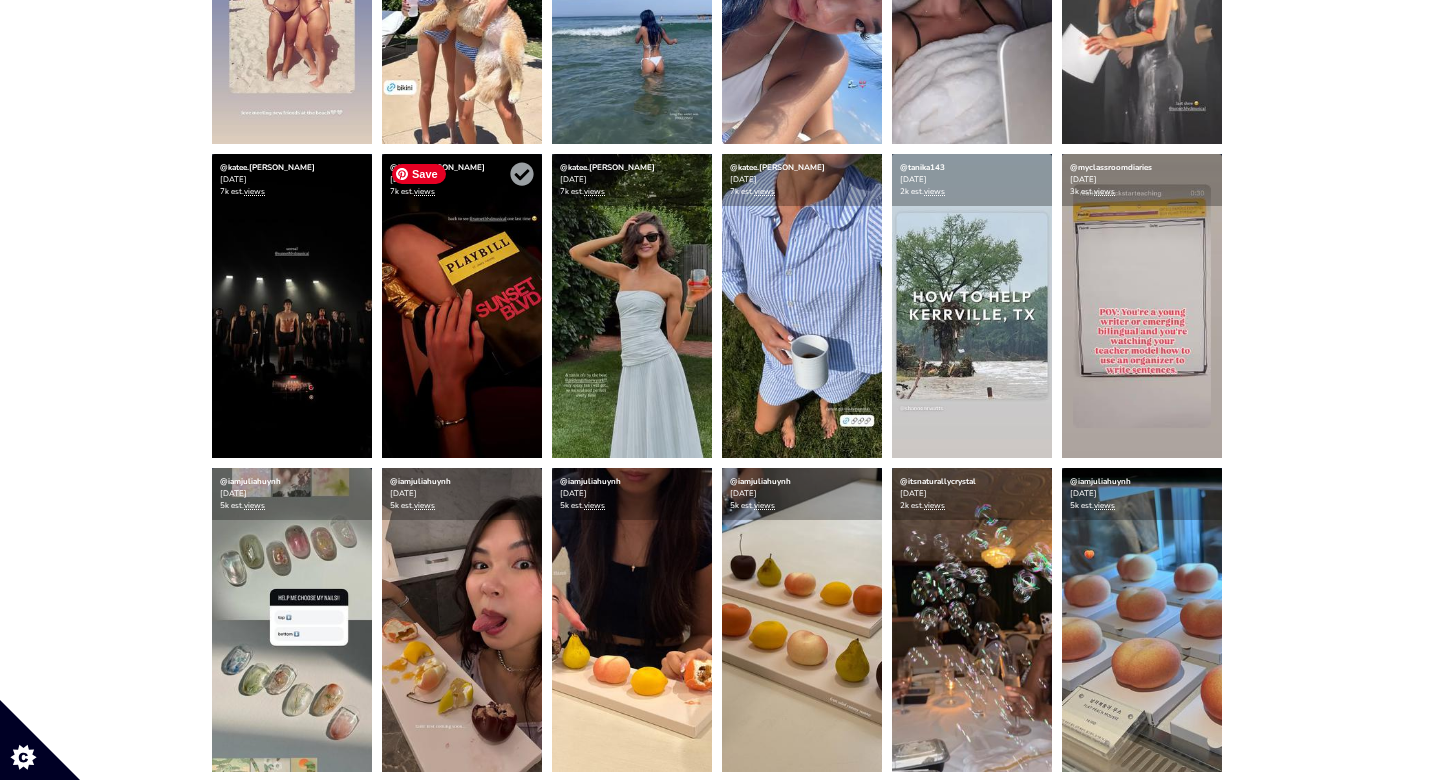 click at bounding box center [462, 306] 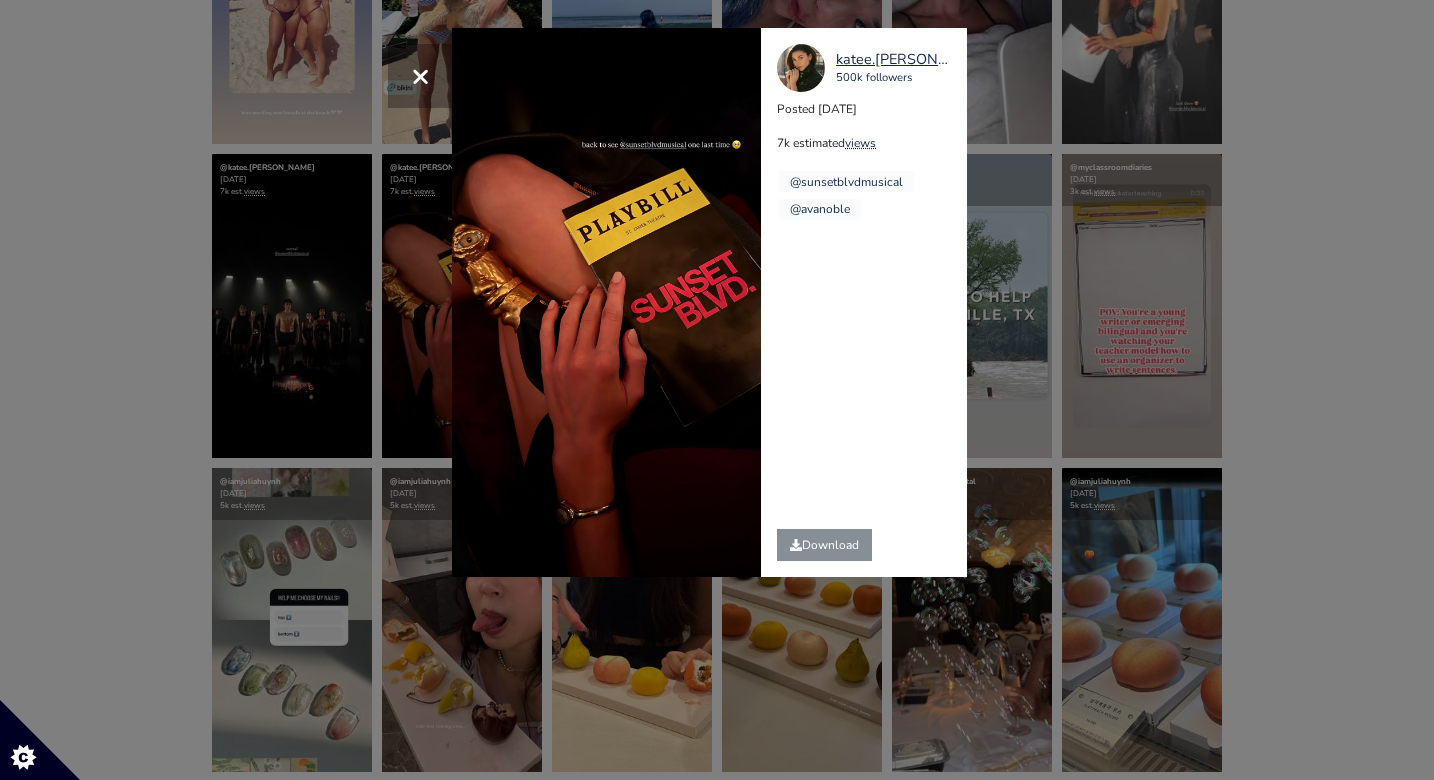click on "×
katee.[PERSON_NAME]
500k followers
Posted [DATE]
7k
estimated
views
@sunsetblvdmusical @avanoble" at bounding box center (717, 390) 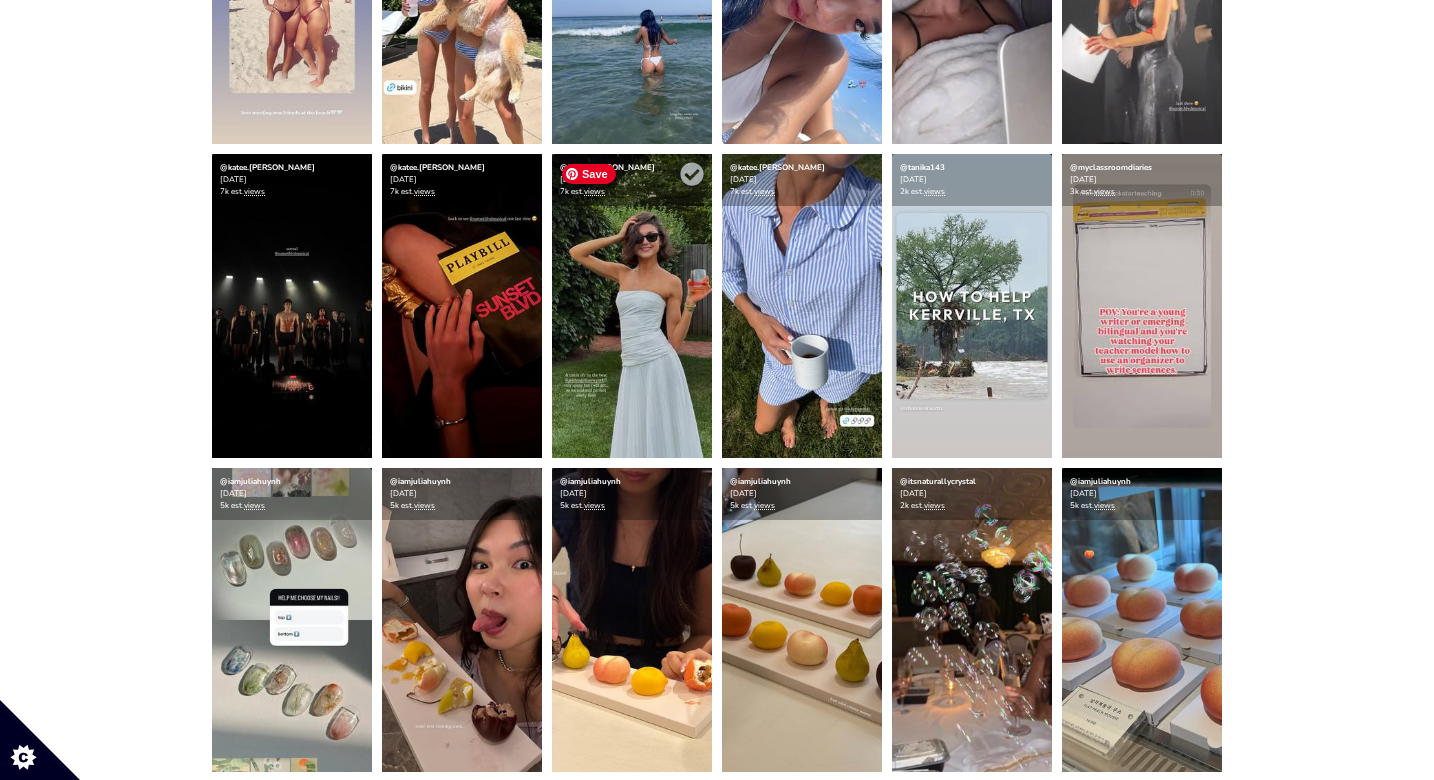click at bounding box center [632, 306] 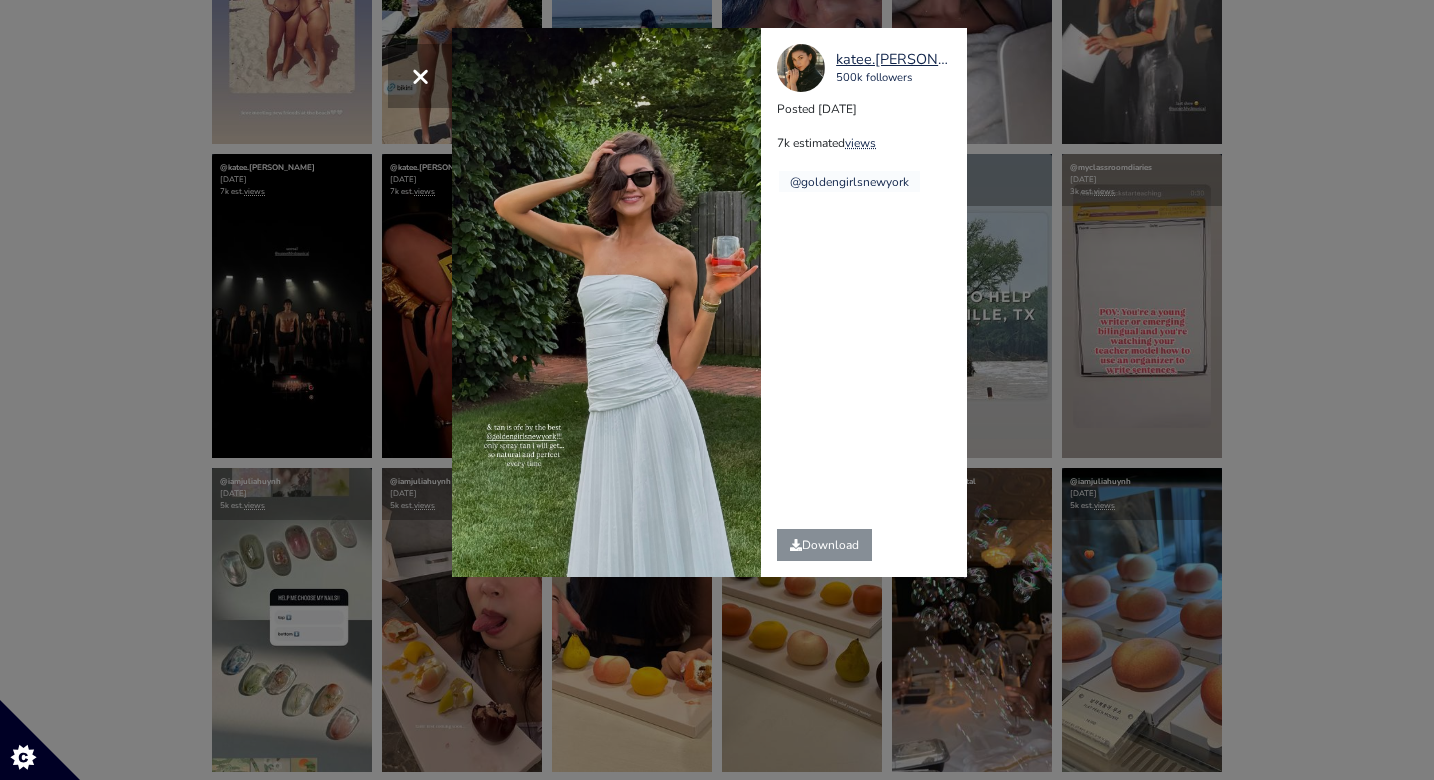 click on "×
katee.[PERSON_NAME]
500k followers
Posted [DATE]
7k
estimated
views
@goldengirlsnewyork" at bounding box center [717, 390] 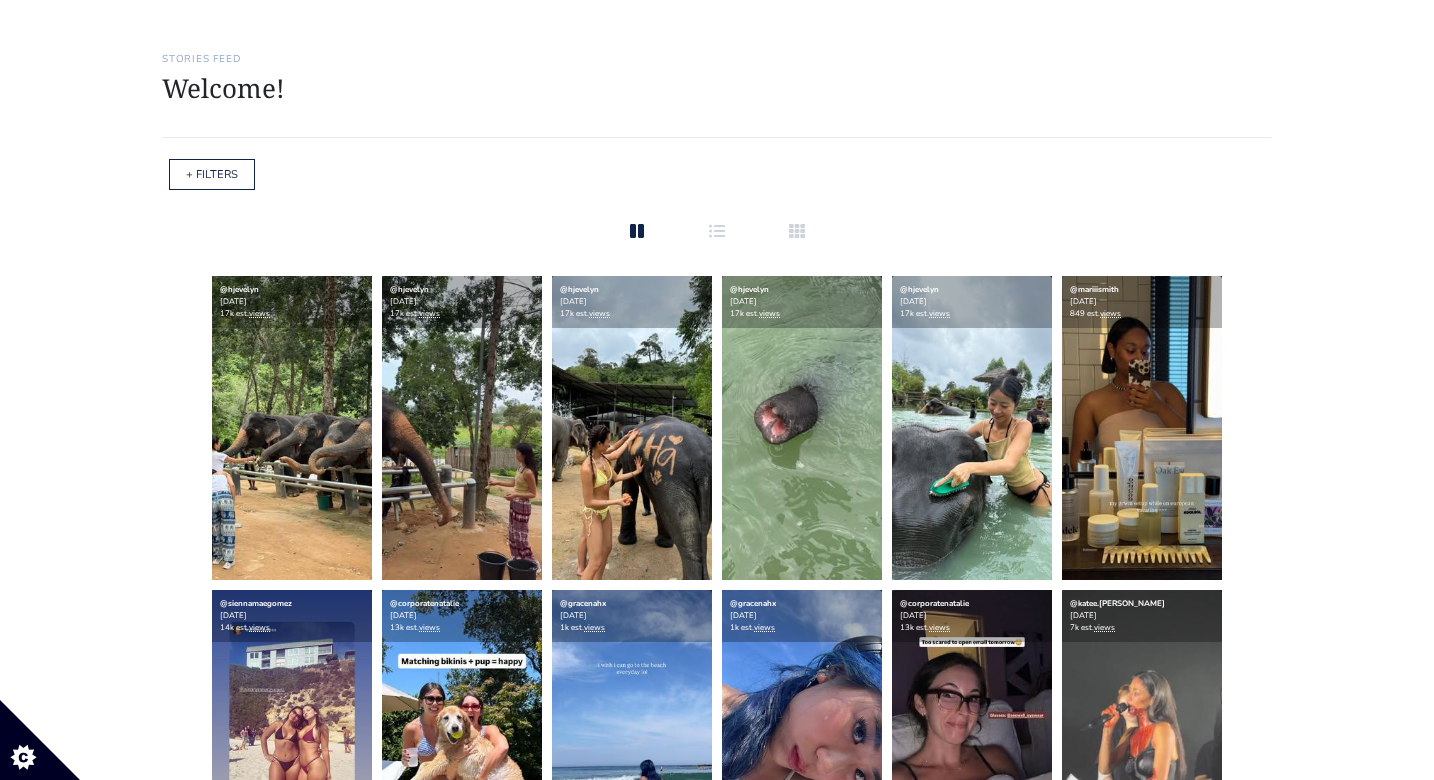 scroll, scrollTop: 0, scrollLeft: 0, axis: both 